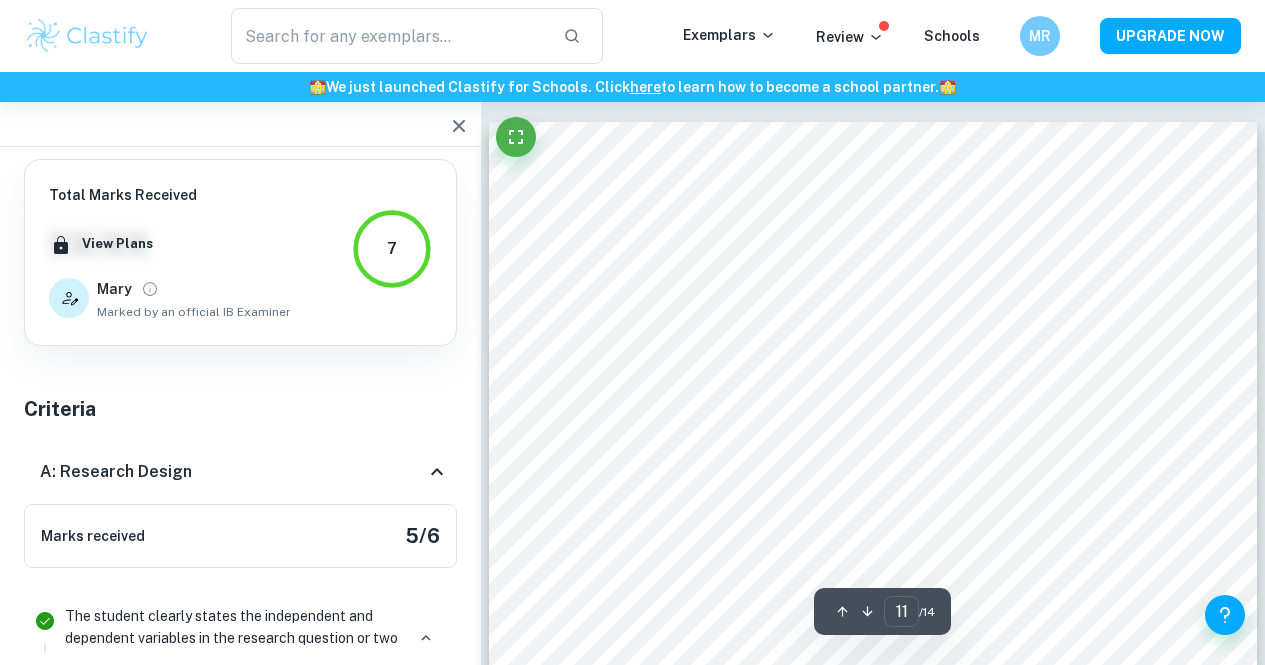 scroll, scrollTop: 11175, scrollLeft: 0, axis: vertical 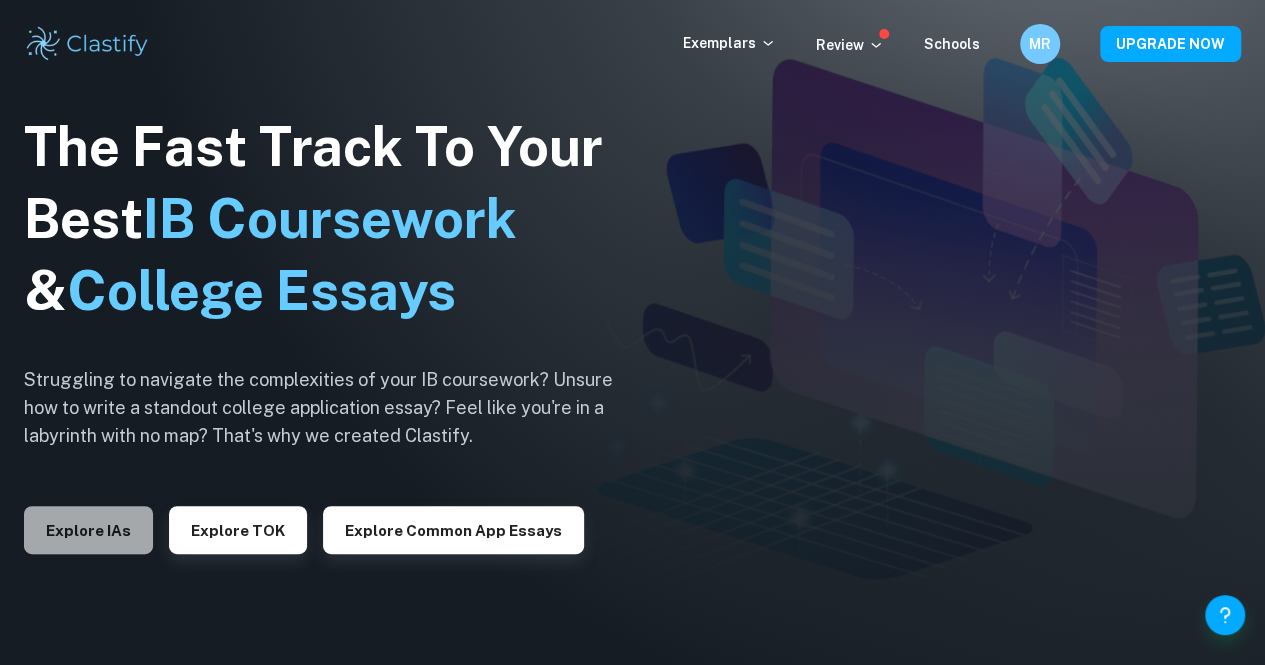 click on "Explore IAs" at bounding box center (88, 530) 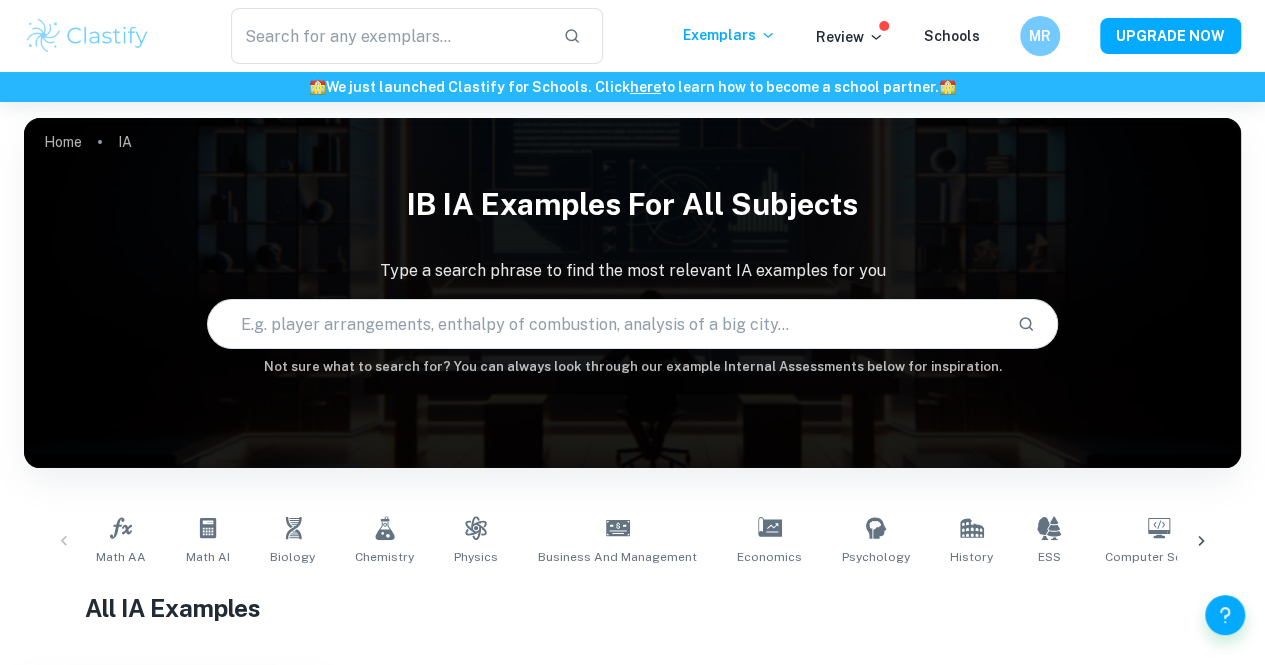 click at bounding box center [87, 36] 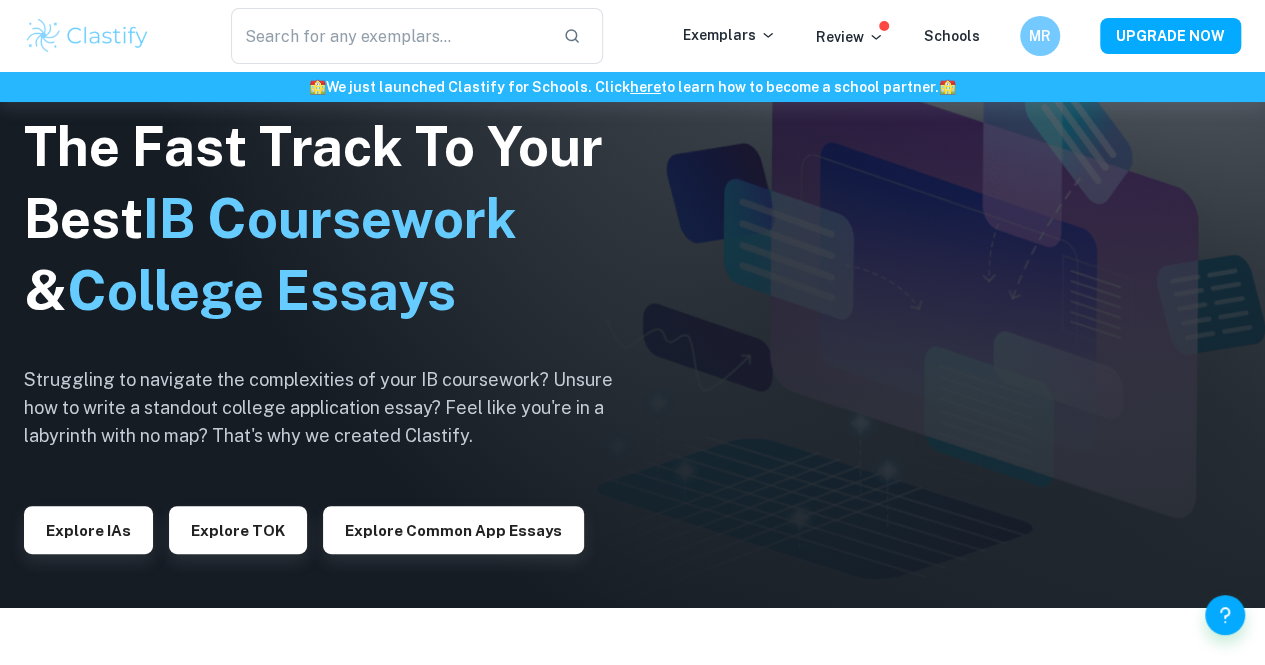 scroll, scrollTop: 0, scrollLeft: 0, axis: both 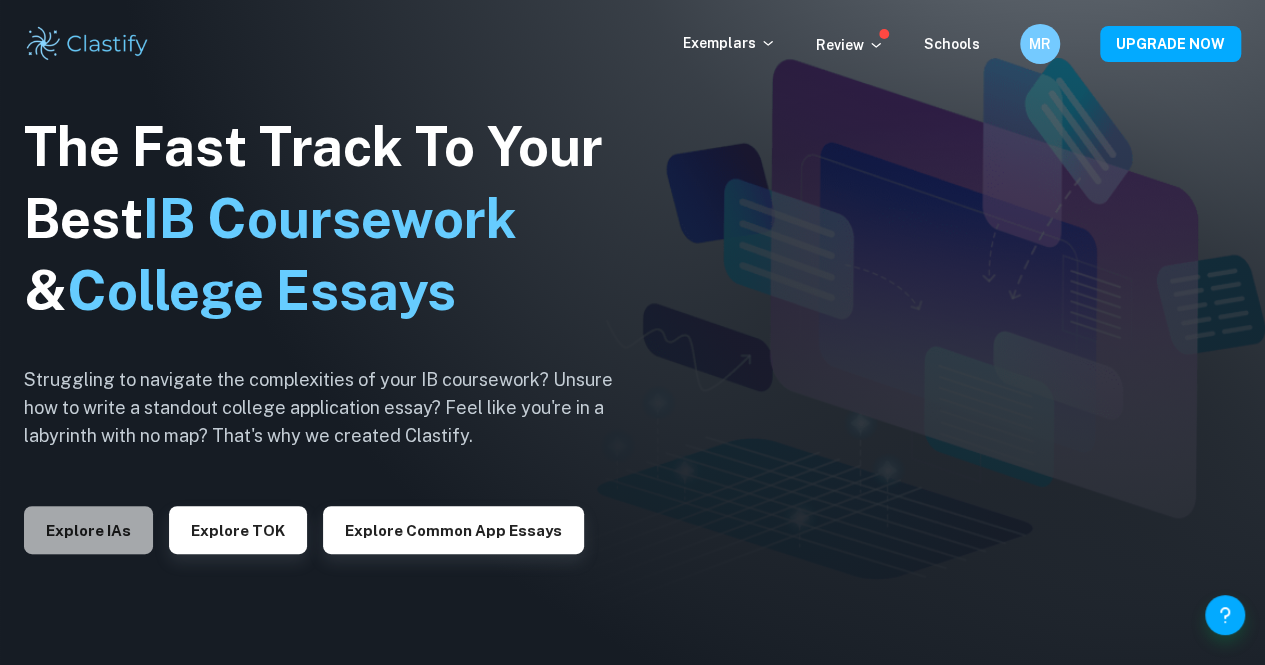 click on "Explore IAs" at bounding box center (88, 530) 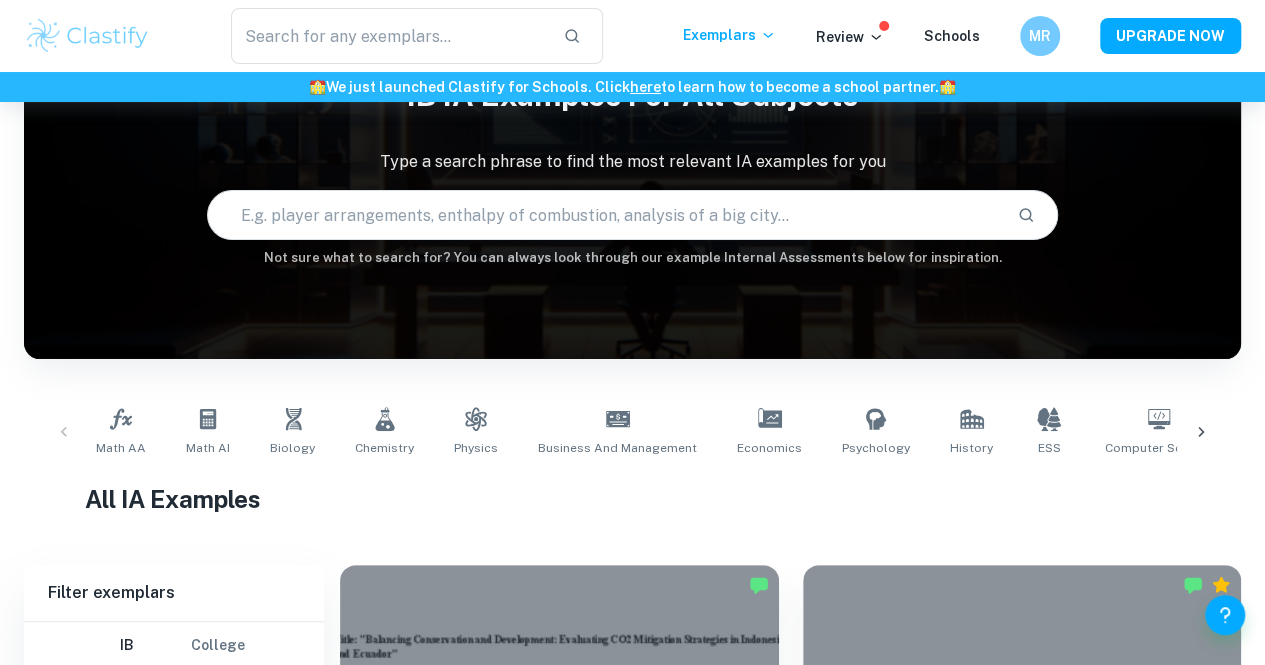 scroll, scrollTop: 110, scrollLeft: 0, axis: vertical 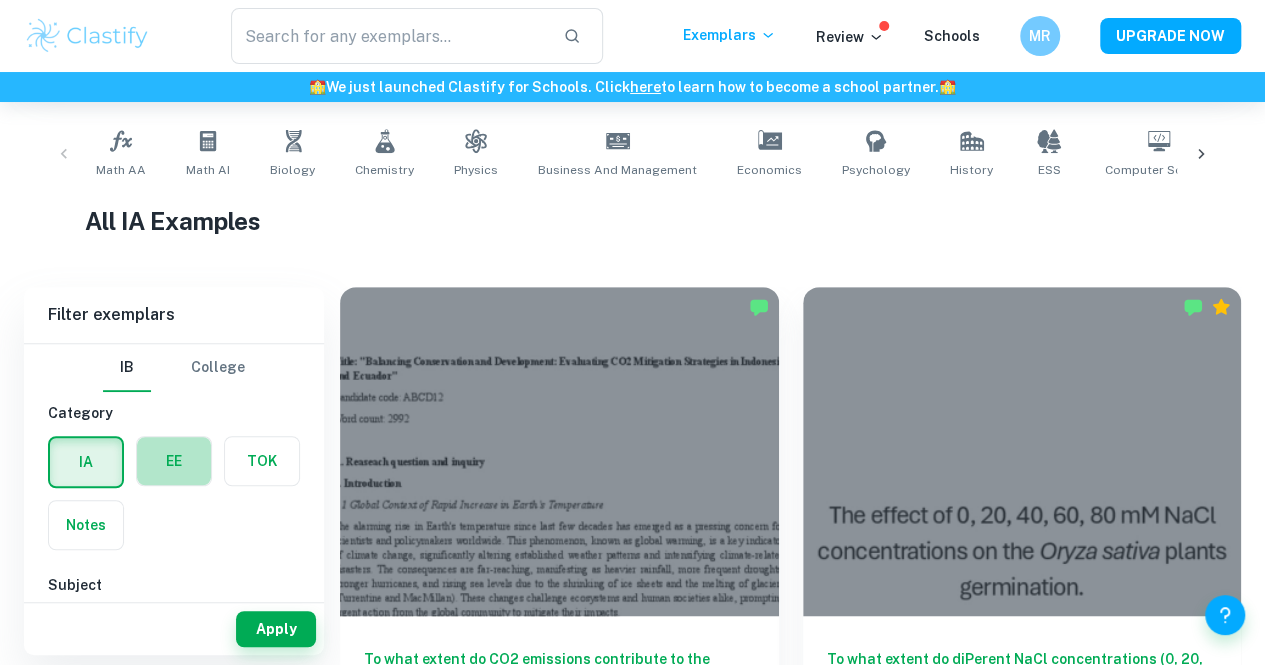 click at bounding box center [174, 461] 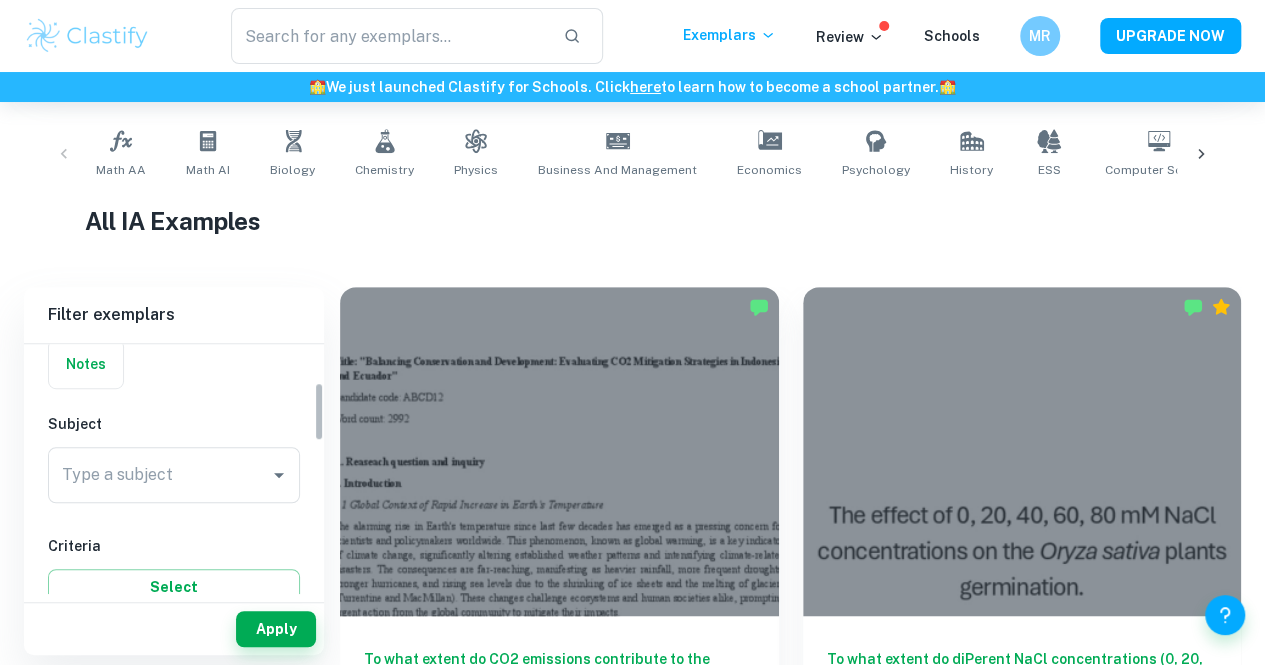 scroll, scrollTop: 164, scrollLeft: 0, axis: vertical 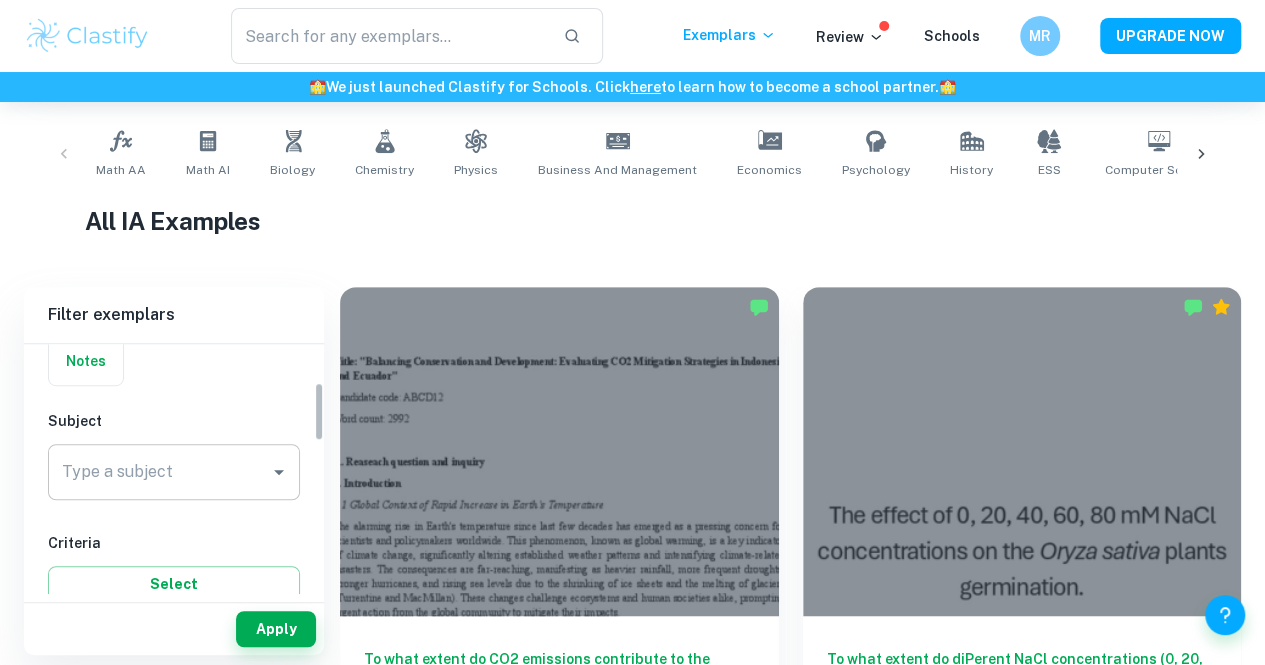 click on "Type a subject" at bounding box center (159, 472) 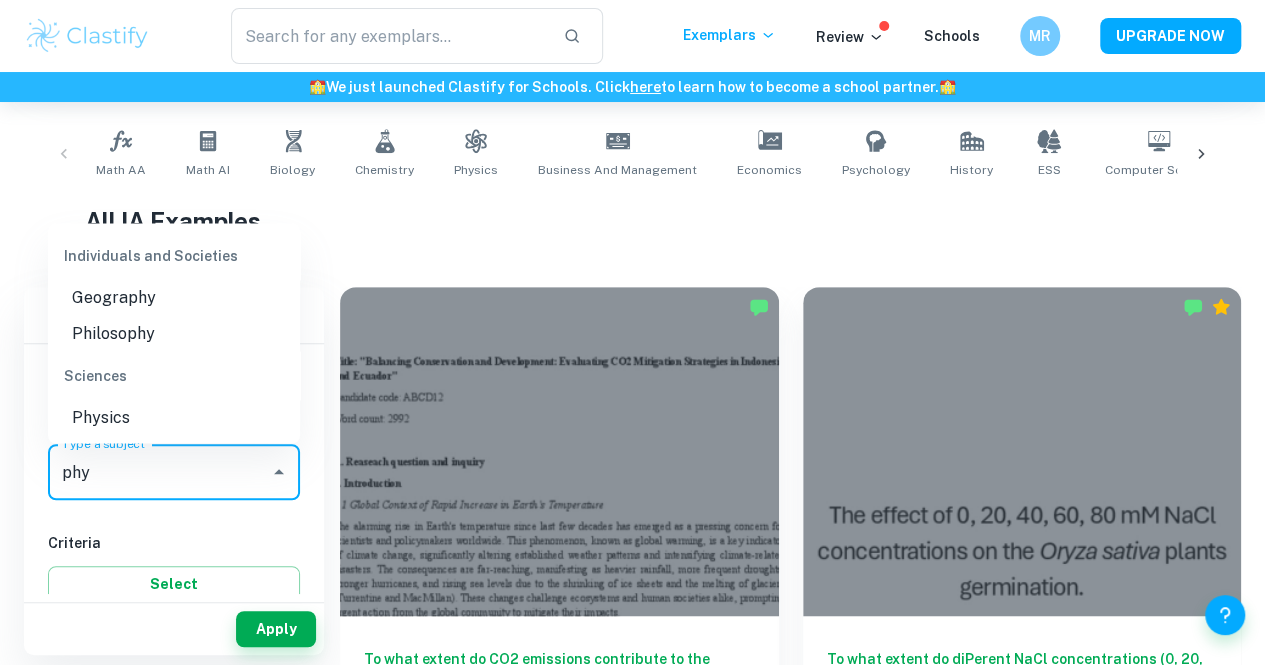 click on "Physics" at bounding box center (174, 417) 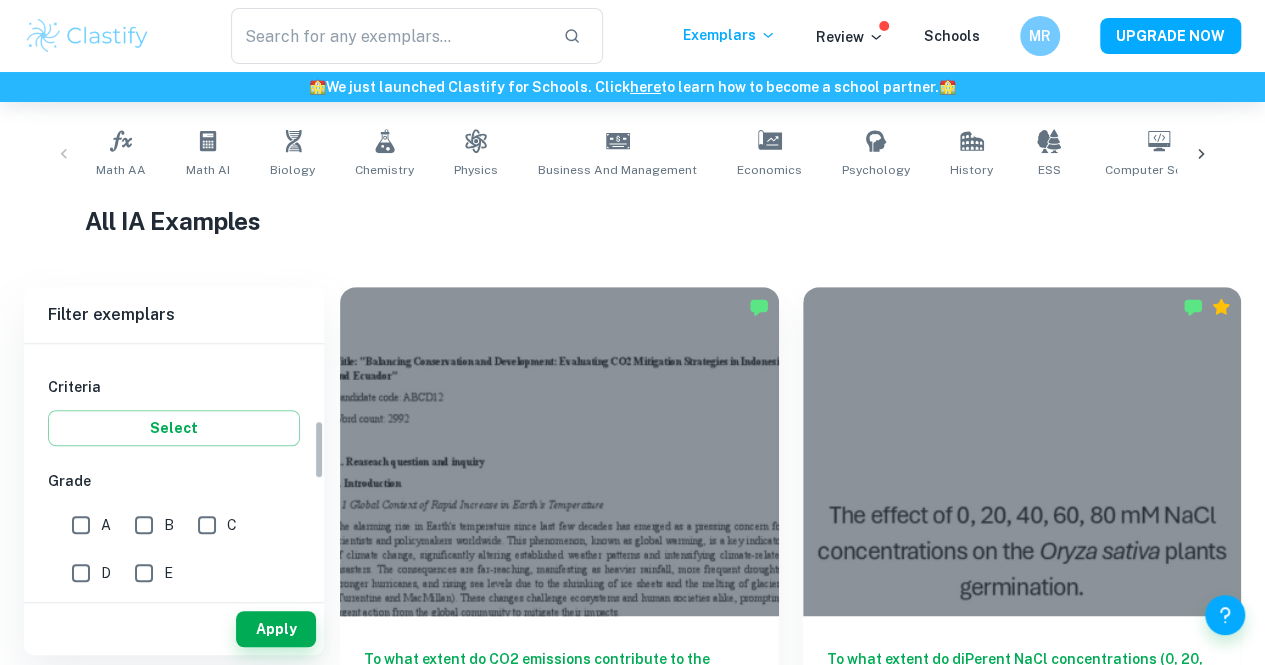 scroll, scrollTop: 321, scrollLeft: 0, axis: vertical 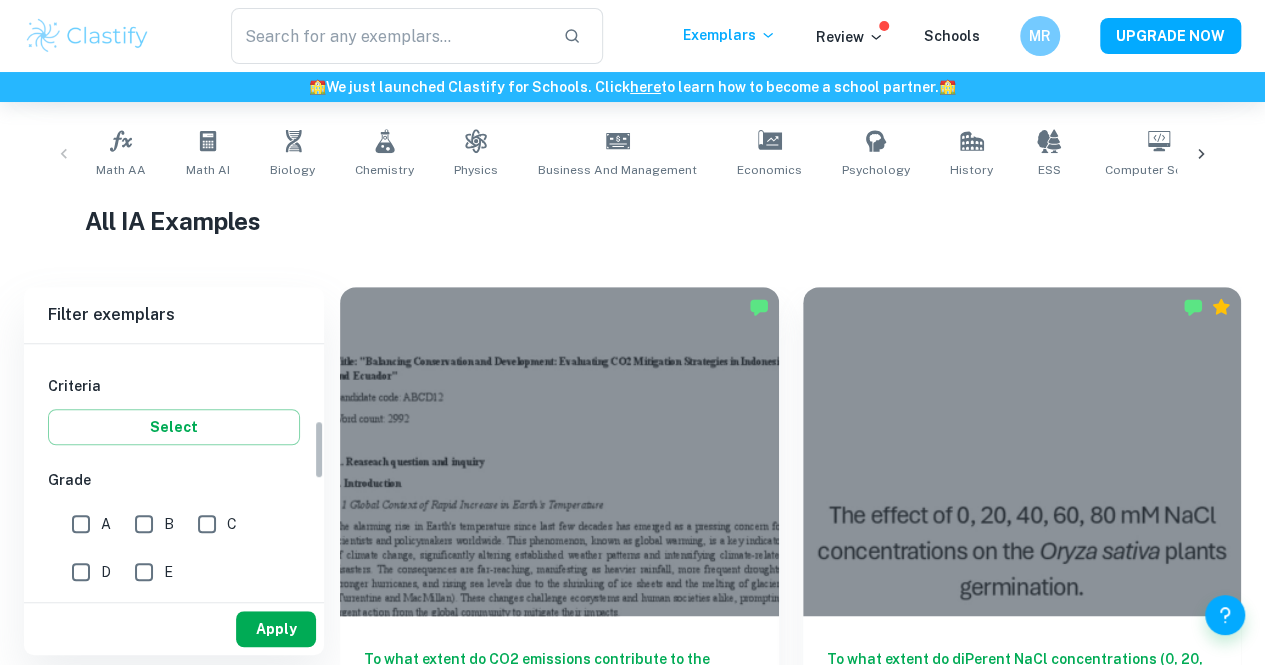 type on "Physics" 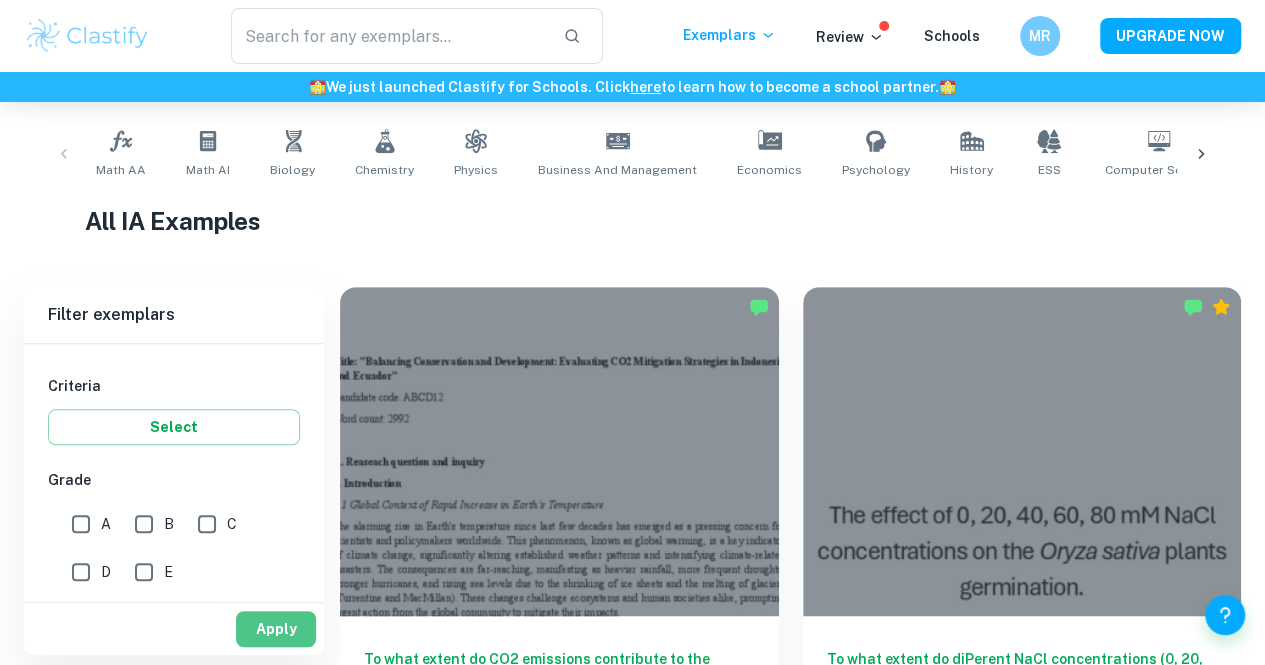 click on "Apply" at bounding box center [276, 629] 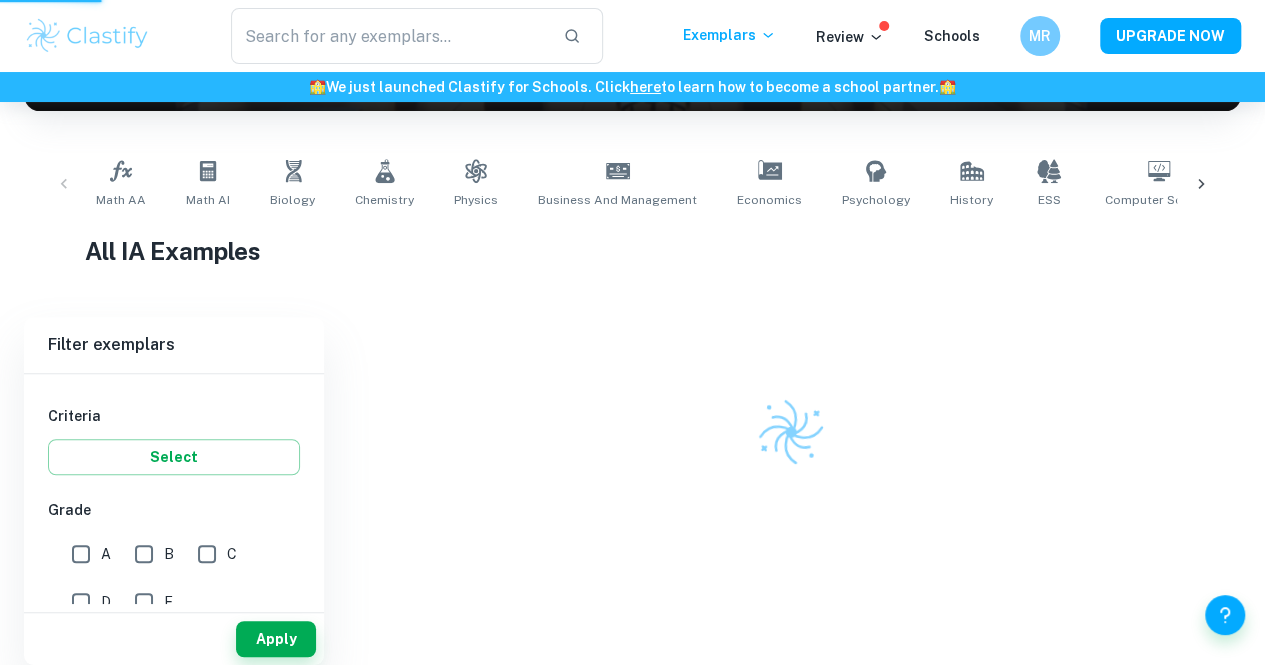 scroll, scrollTop: 308, scrollLeft: 0, axis: vertical 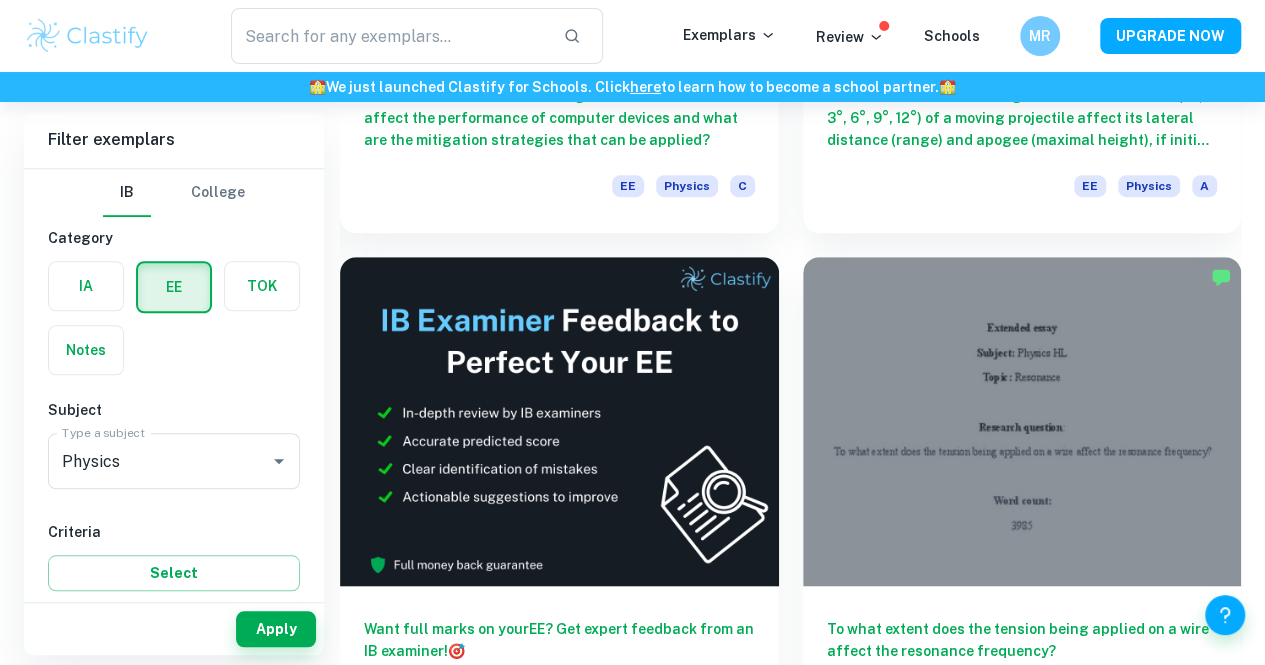 click on "How does varying the magnetic field strength and the power input of a DC motor affect its rotational speed? EE Physics A" at bounding box center [1022, 1204] 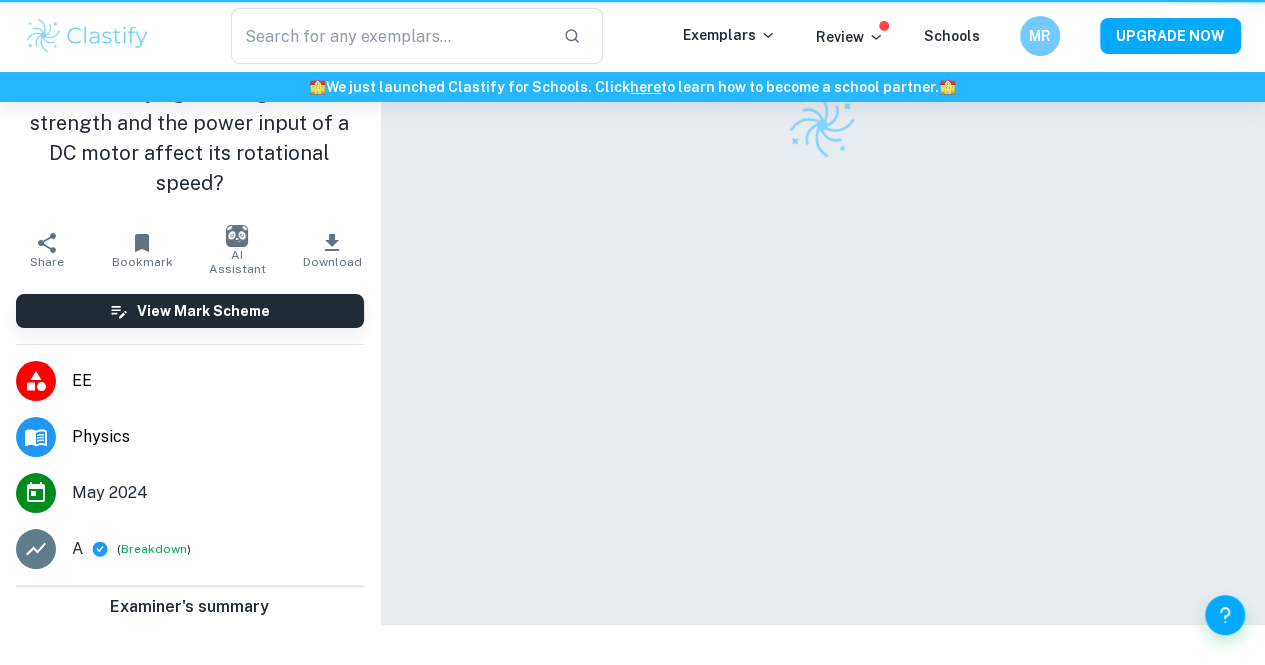 scroll, scrollTop: 0, scrollLeft: 0, axis: both 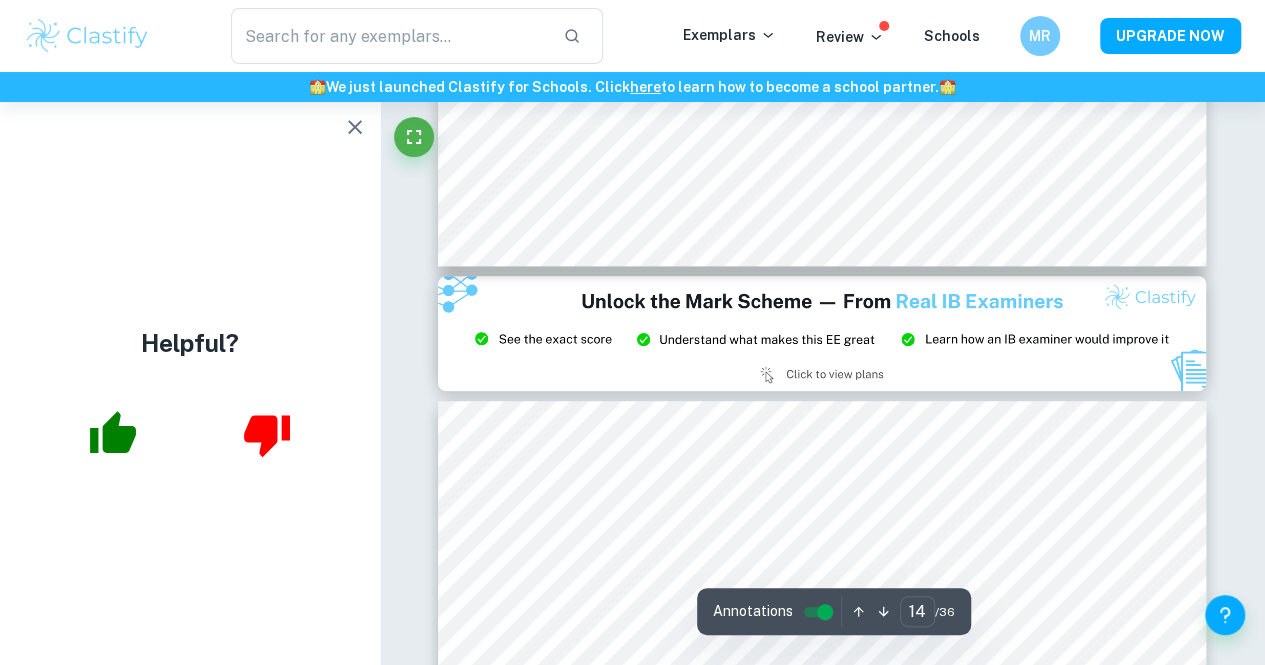 type on "15" 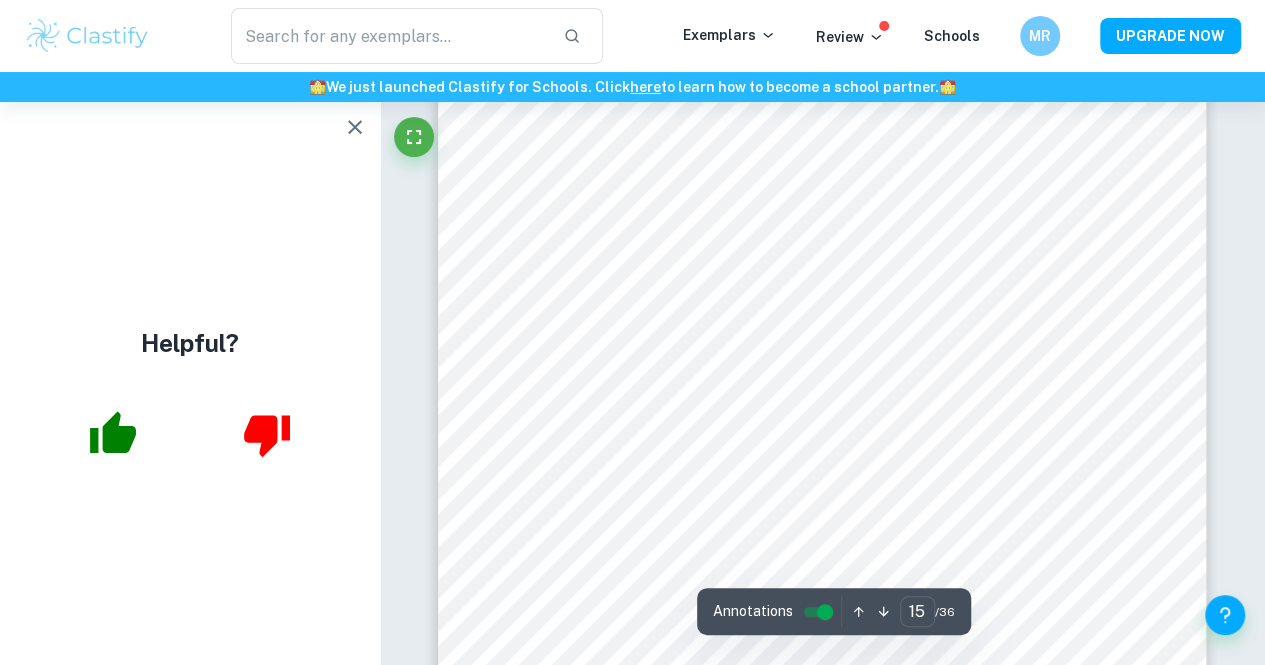 scroll, scrollTop: 15980, scrollLeft: 0, axis: vertical 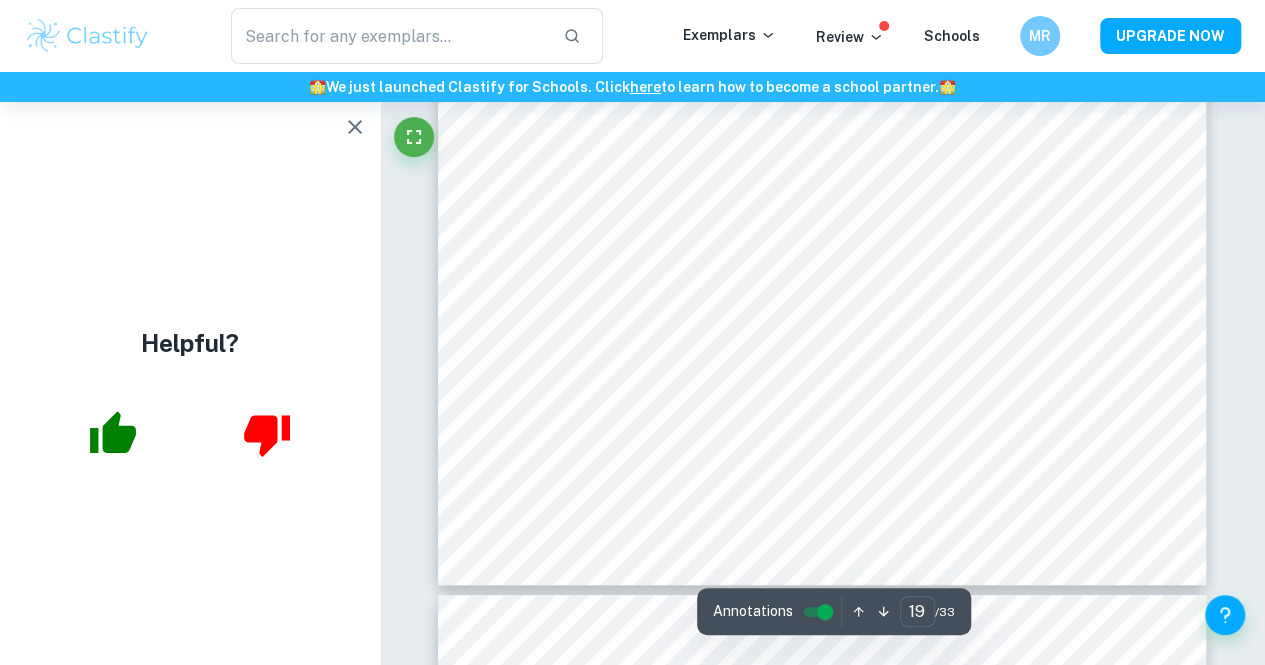 type on "20" 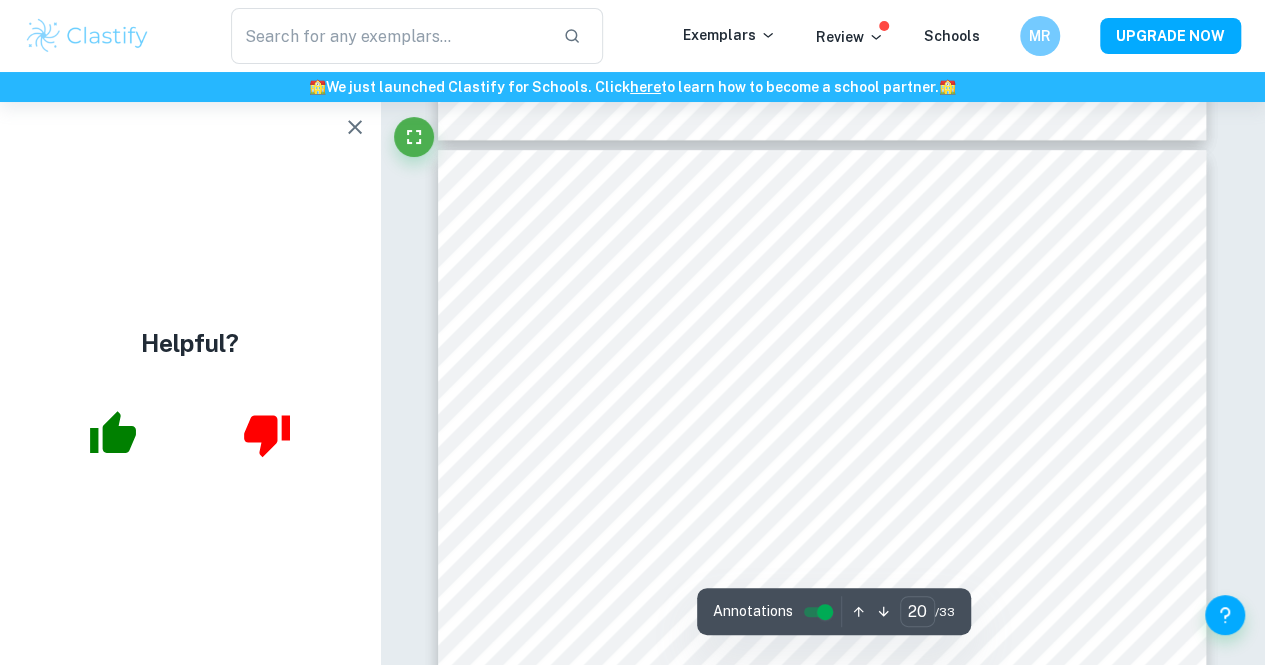 scroll, scrollTop: 19583, scrollLeft: 0, axis: vertical 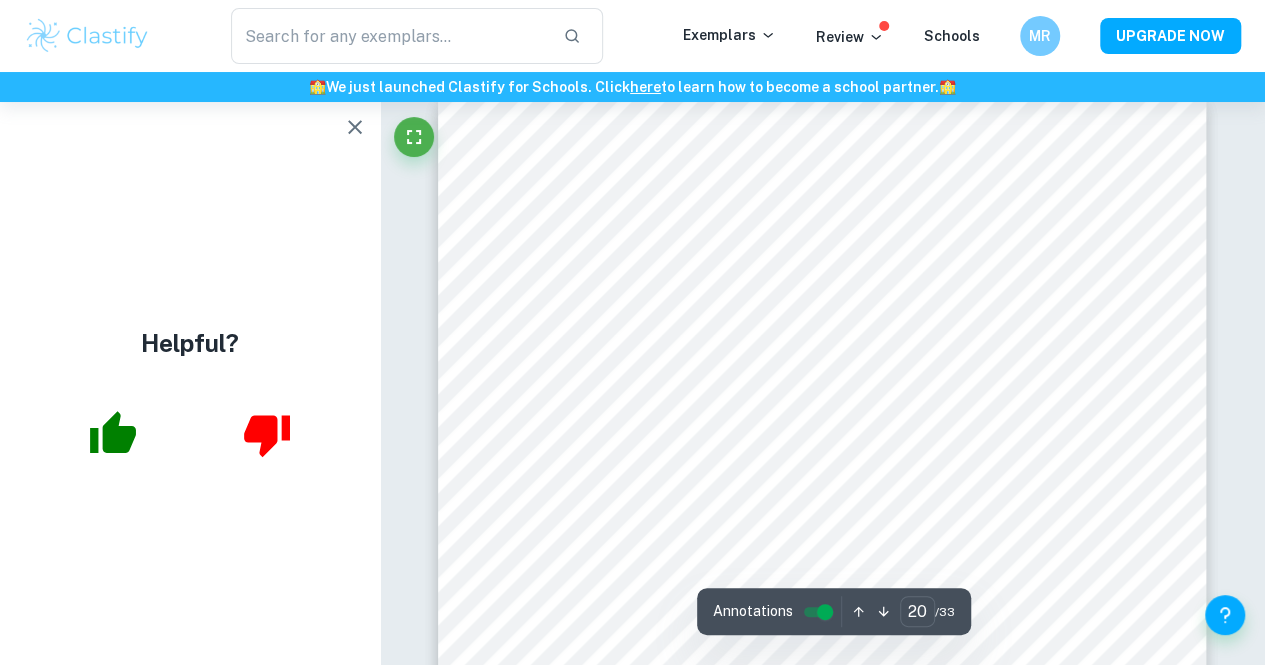 click 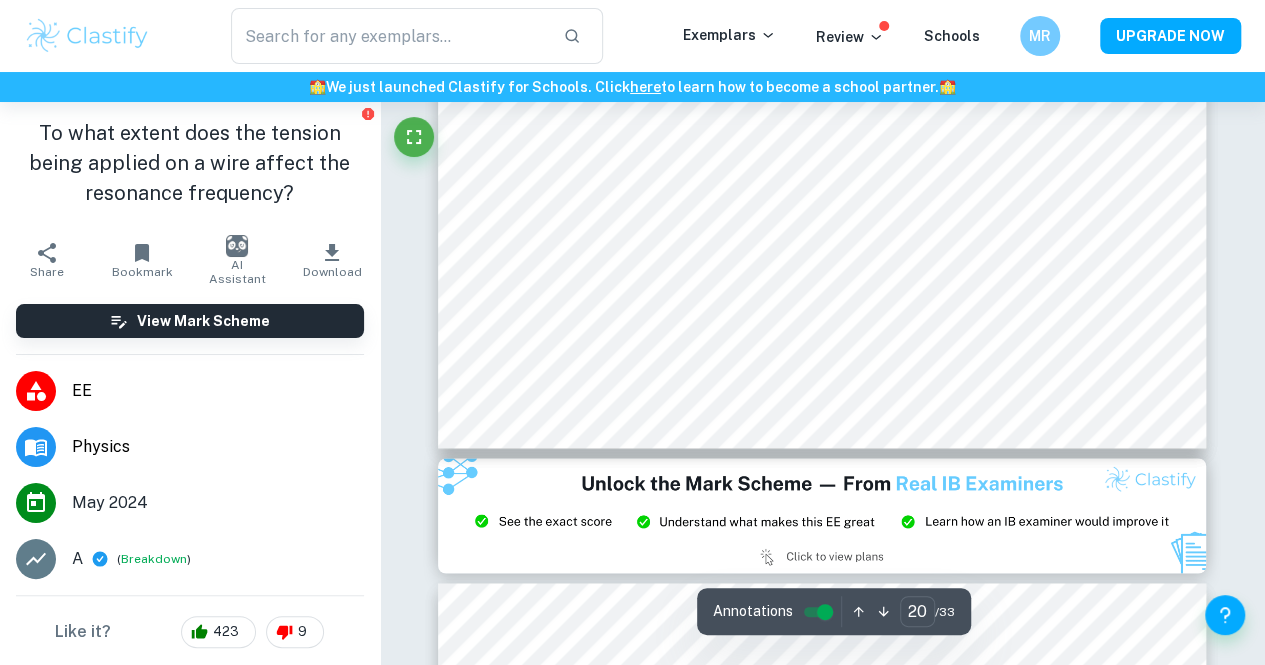 scroll, scrollTop: 20263, scrollLeft: 0, axis: vertical 